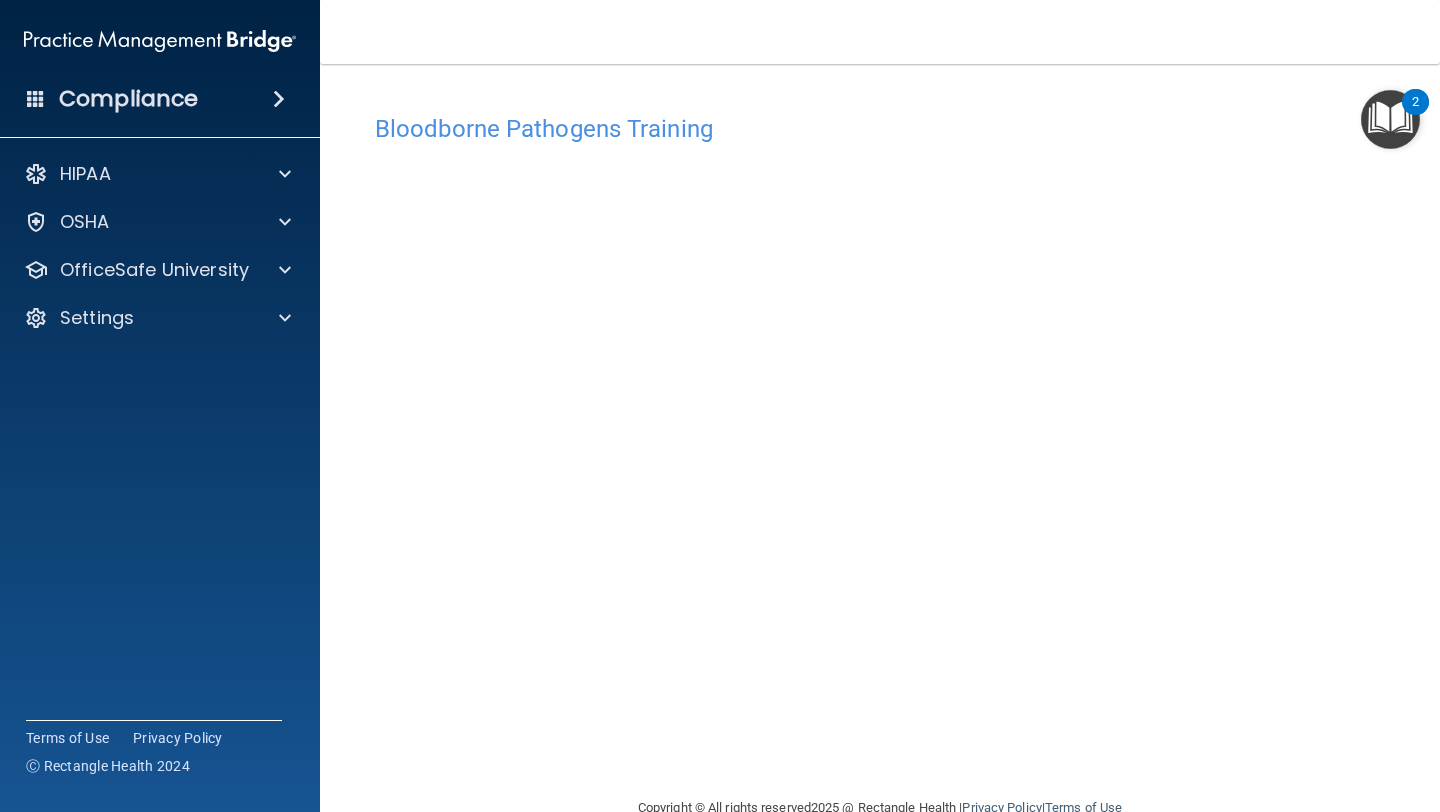 scroll, scrollTop: 0, scrollLeft: 0, axis: both 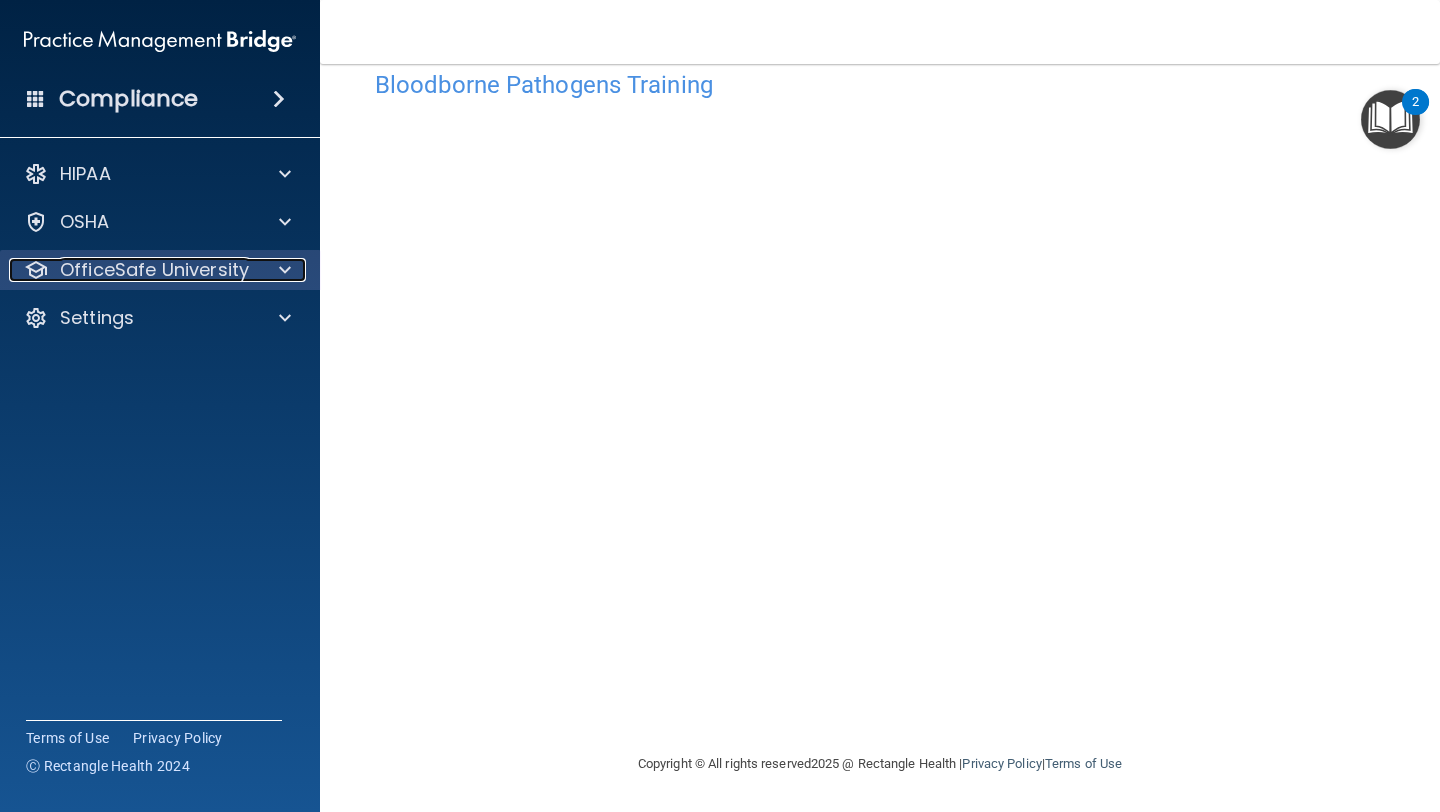 click on "OfficeSafe University" at bounding box center [154, 270] 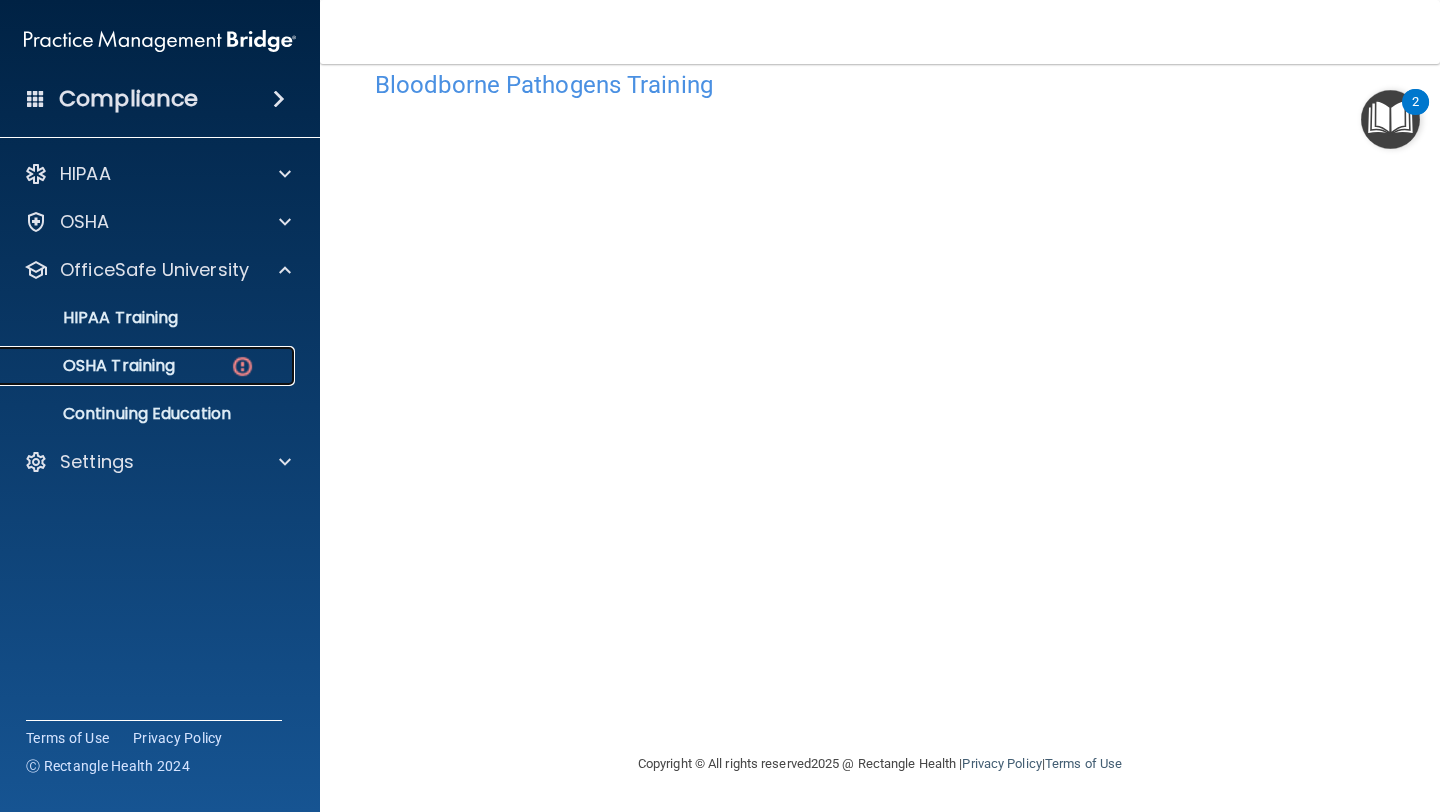 click on "OSHA Training" at bounding box center (94, 366) 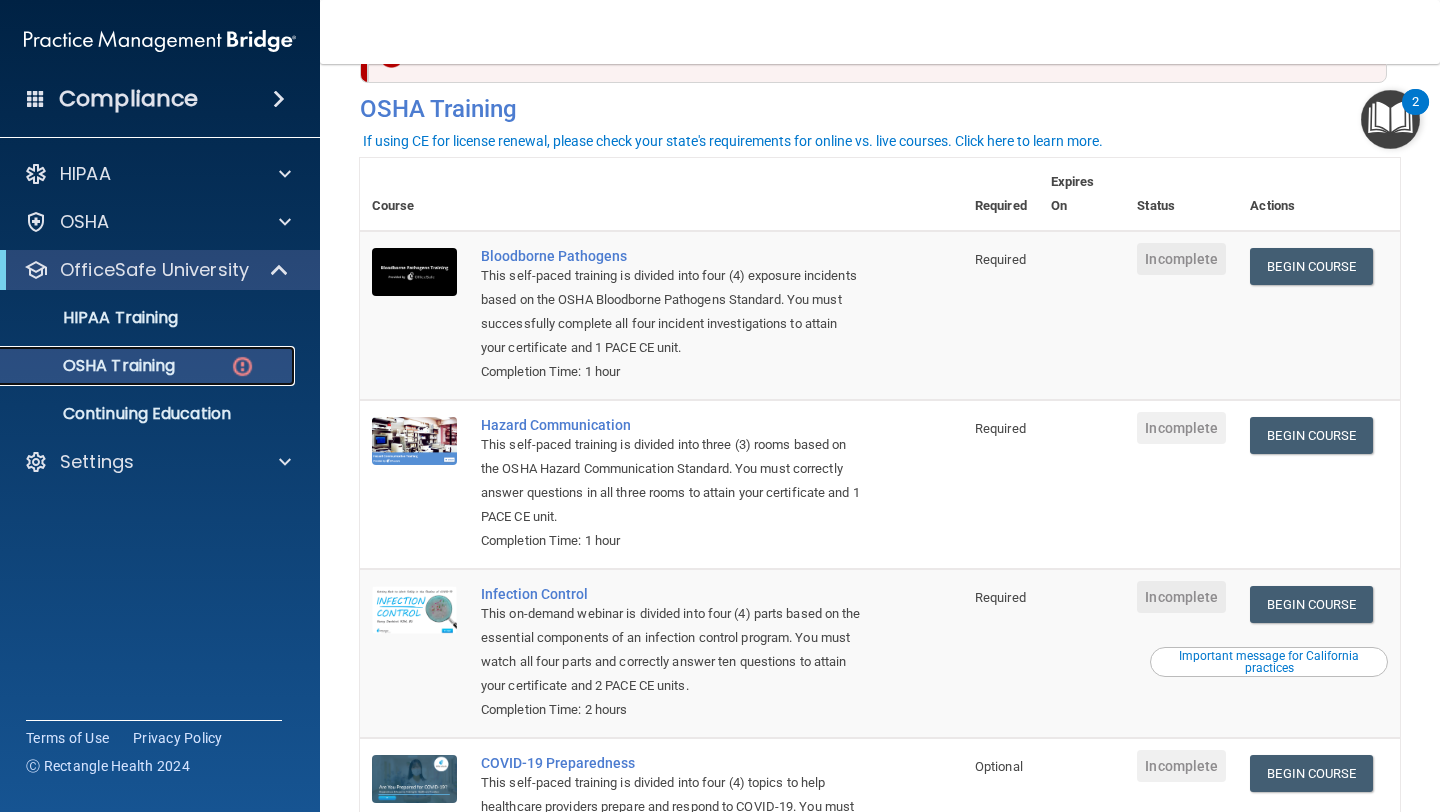scroll, scrollTop: 0, scrollLeft: 0, axis: both 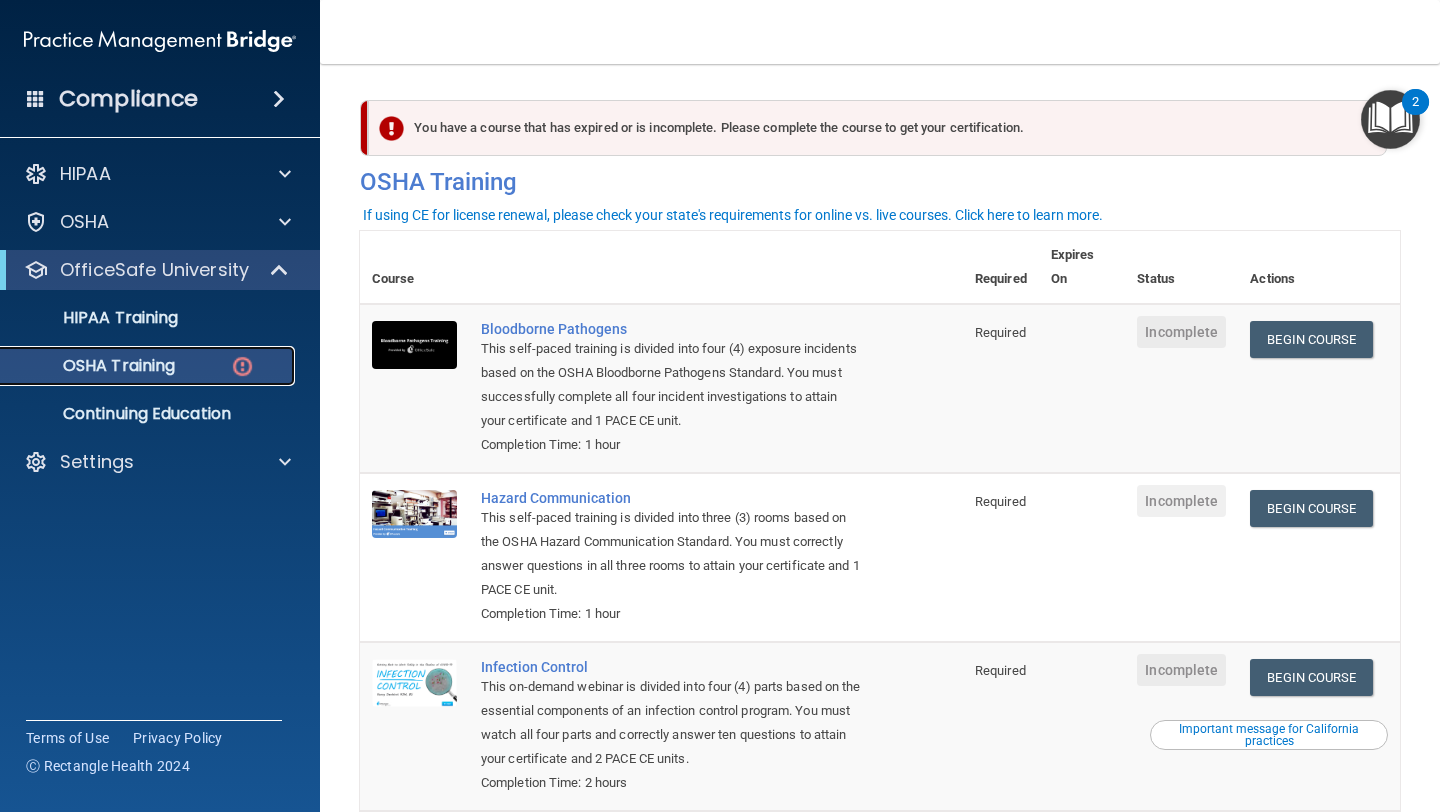 click on "OSHA Training" at bounding box center (94, 366) 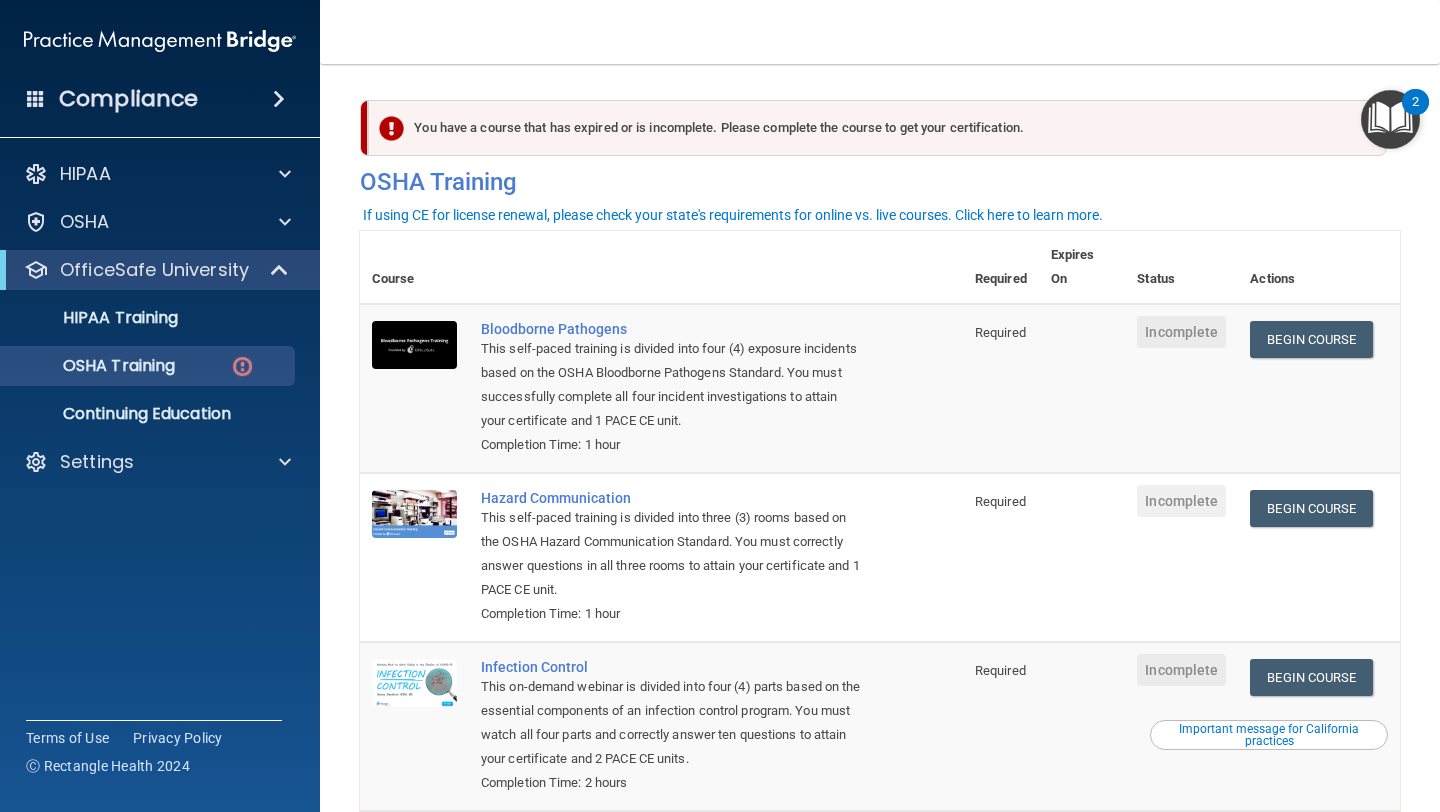 click on "Incomplete" at bounding box center (1181, 388) 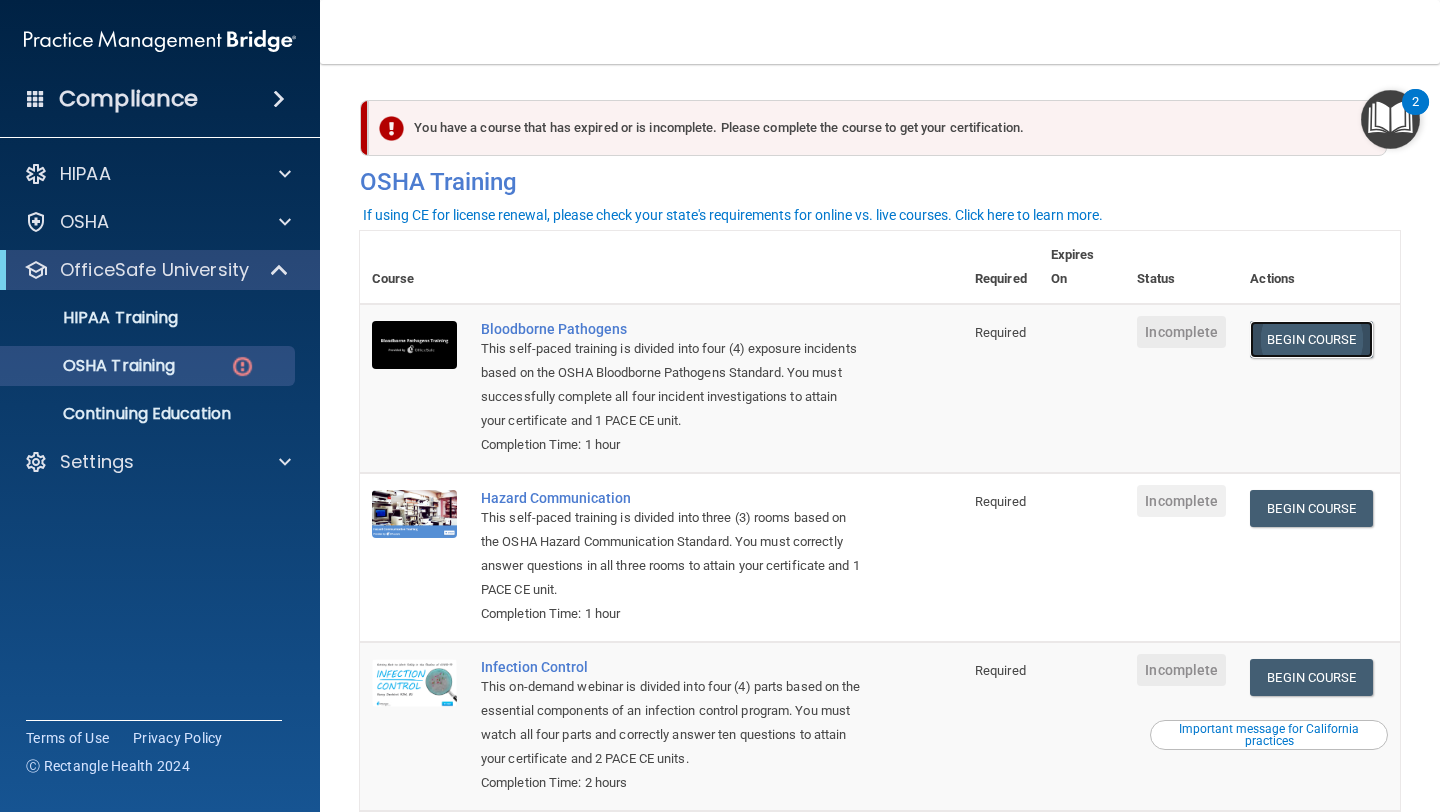 click on "Begin Course" at bounding box center [1311, 339] 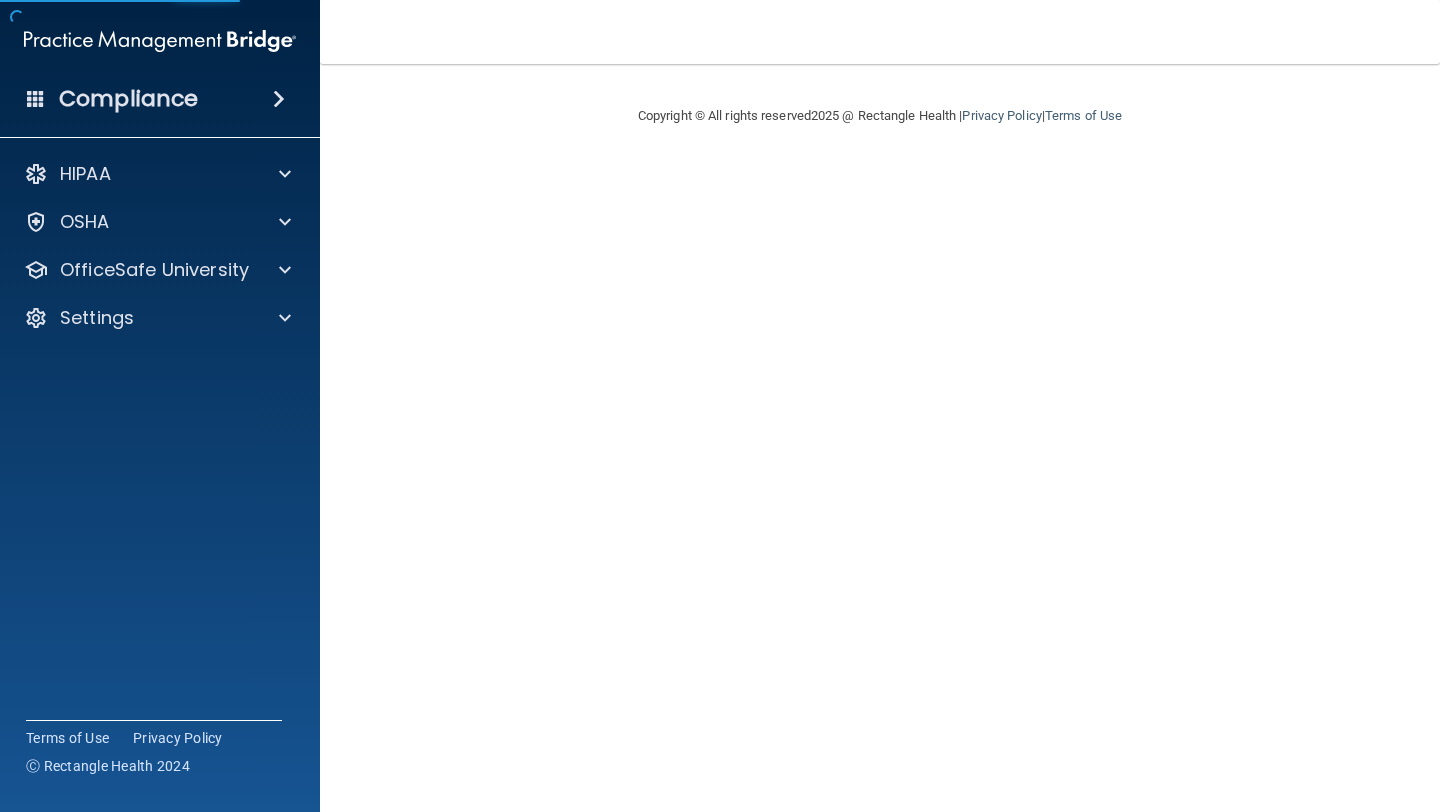 scroll, scrollTop: 0, scrollLeft: 0, axis: both 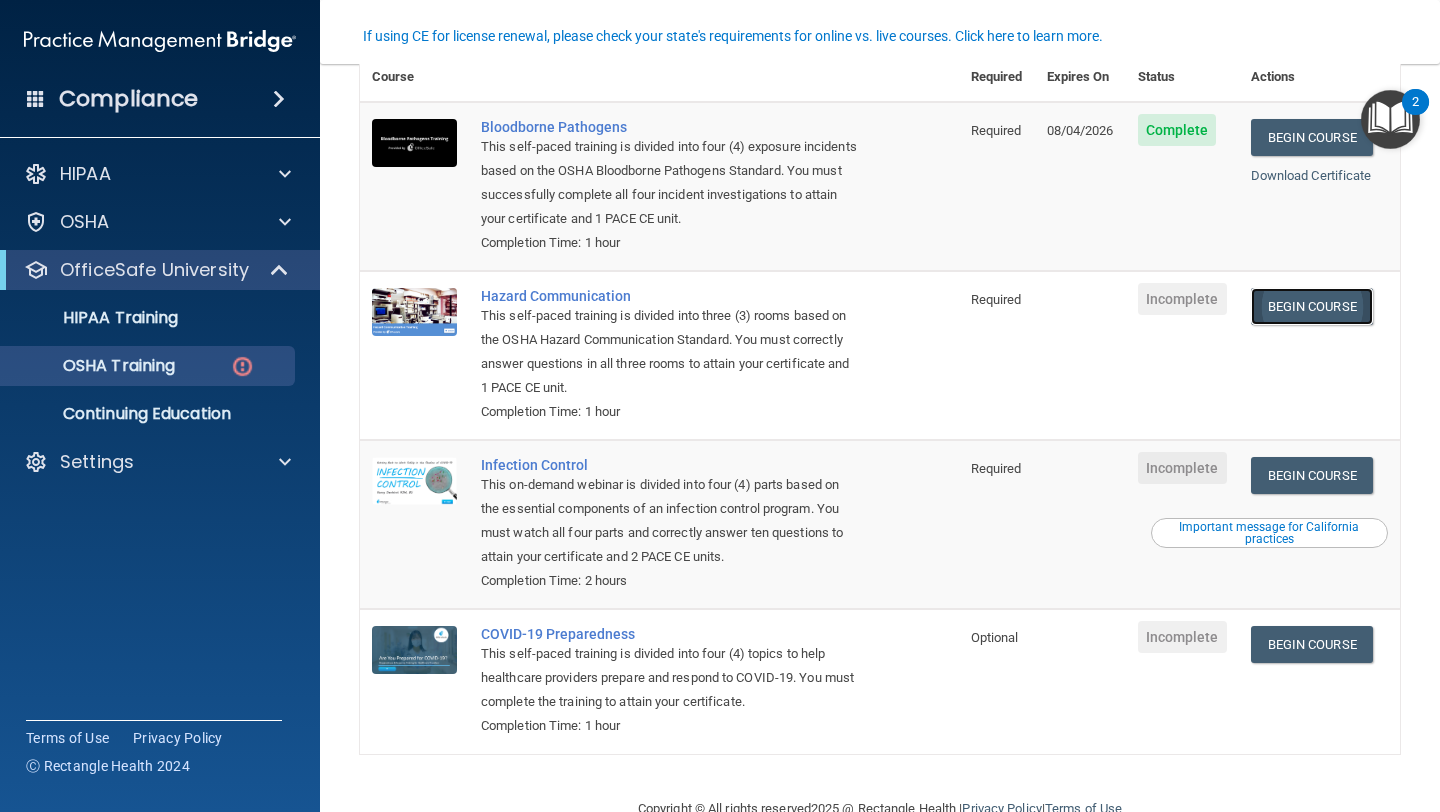 click on "Begin Course" at bounding box center [1312, 306] 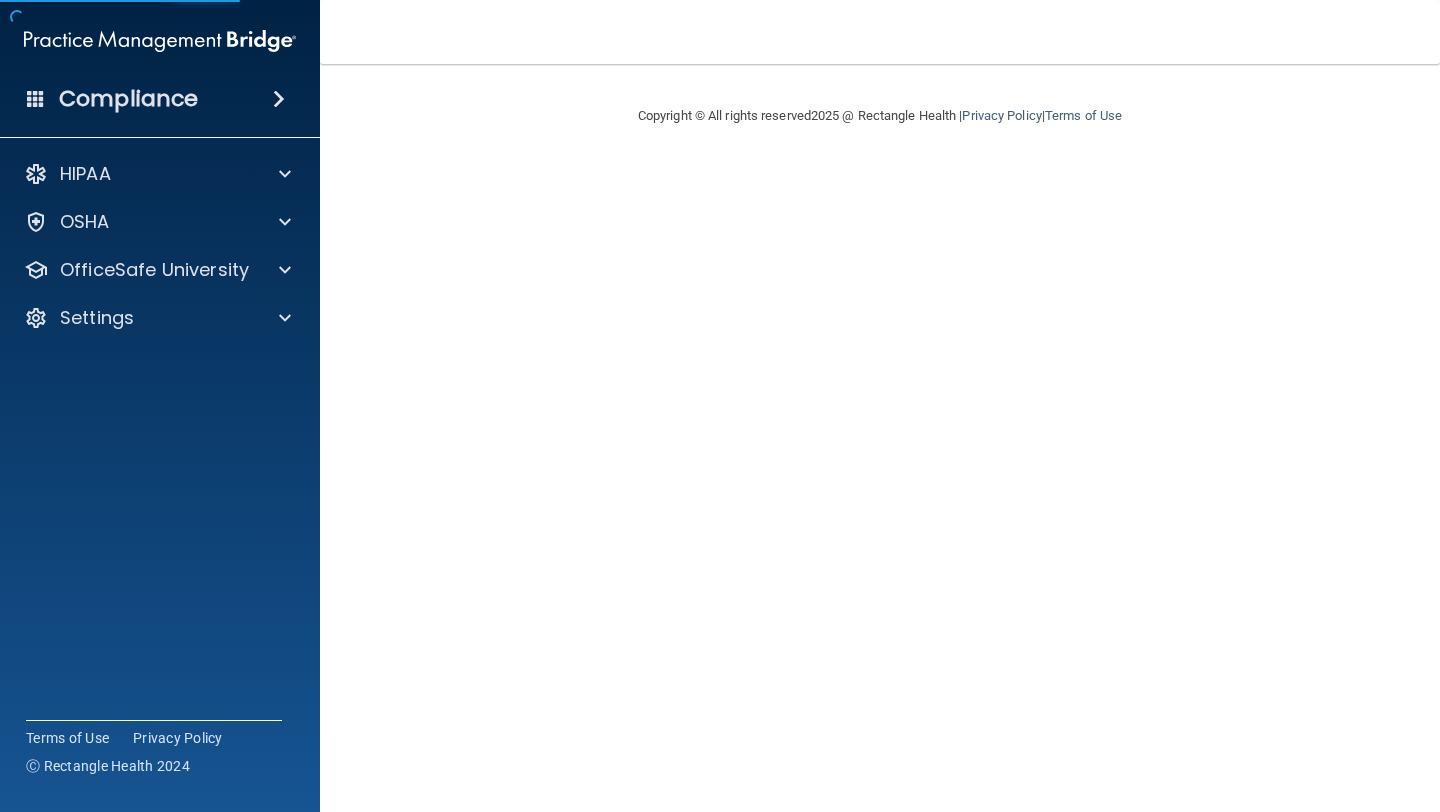 scroll, scrollTop: 0, scrollLeft: 0, axis: both 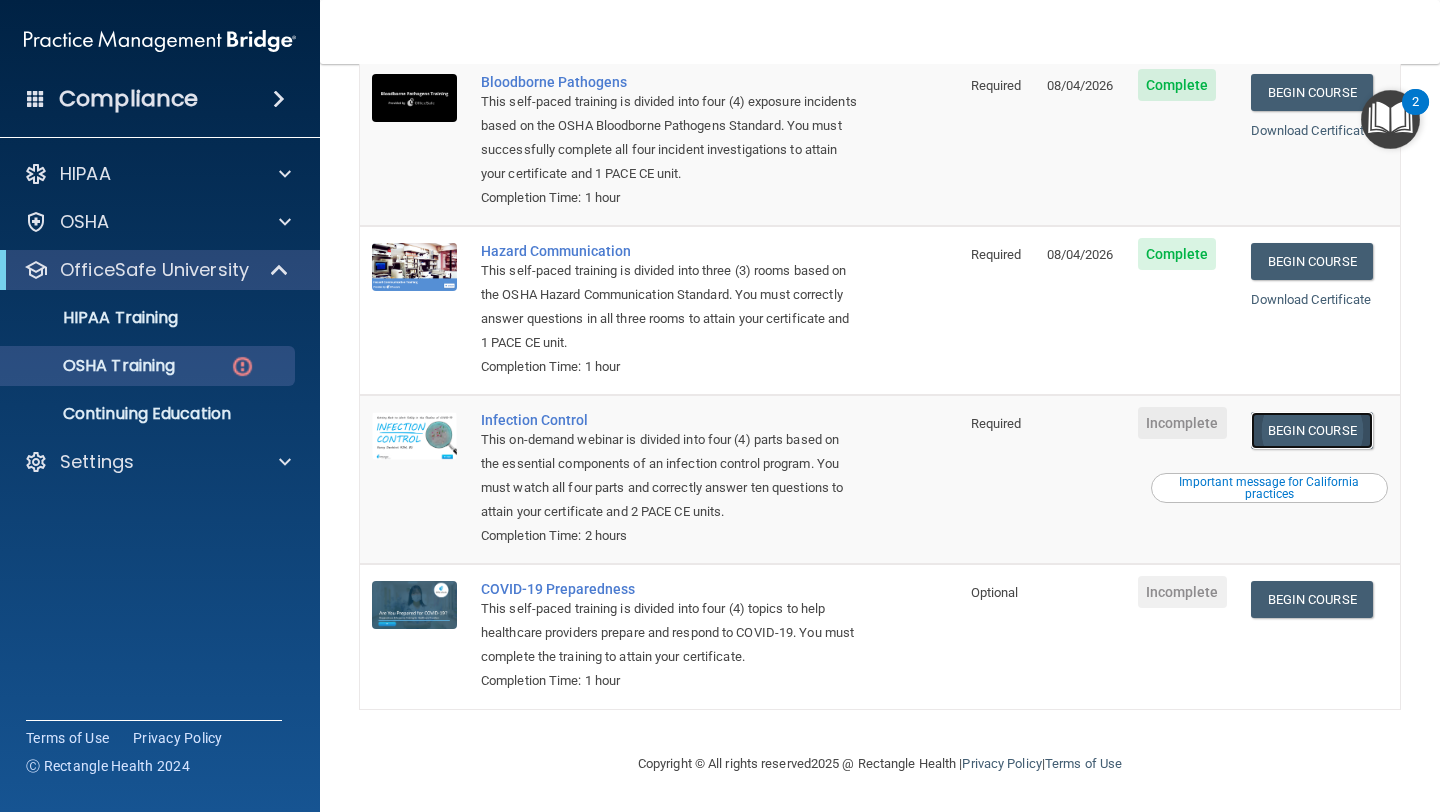 click on "Begin Course" at bounding box center (1312, 430) 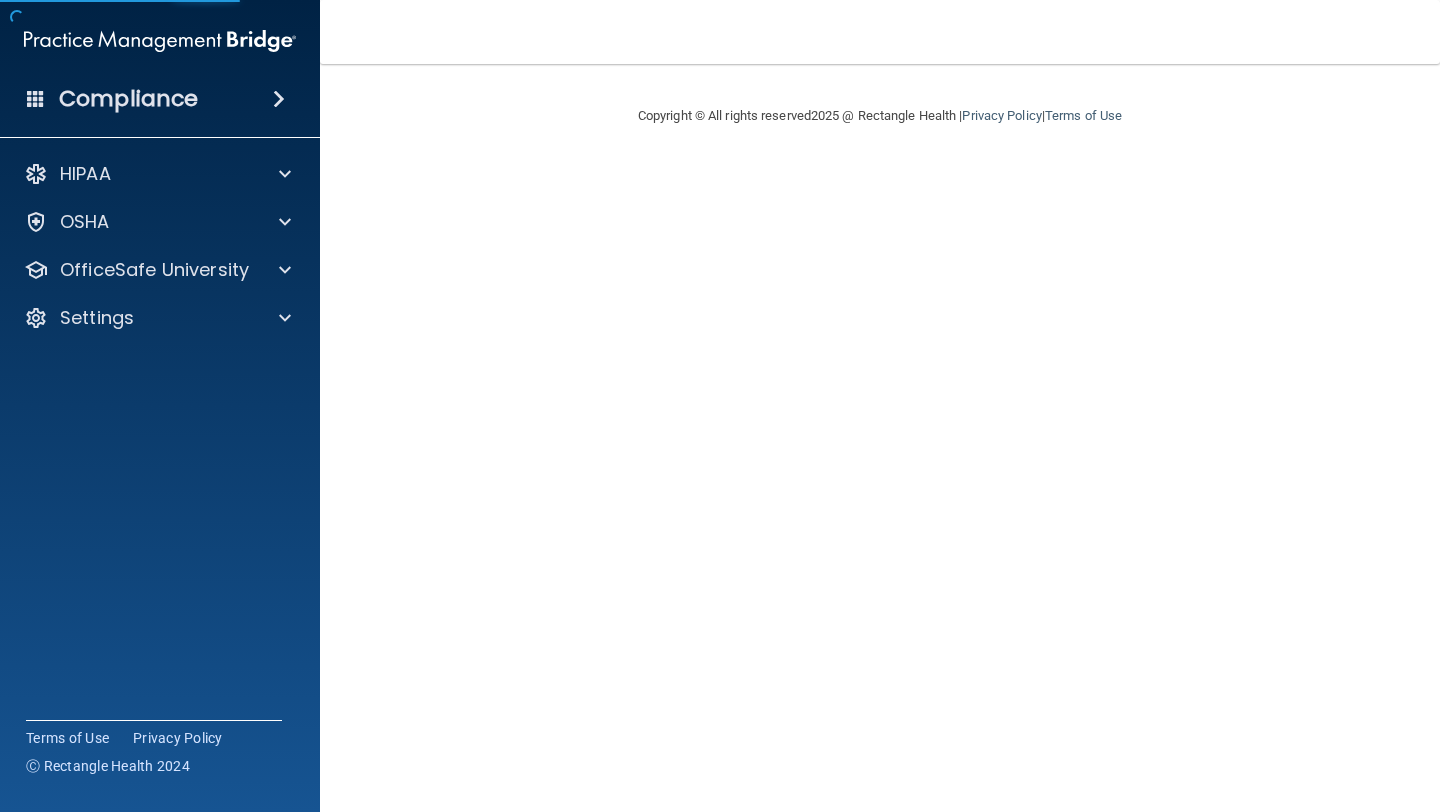 scroll, scrollTop: 0, scrollLeft: 0, axis: both 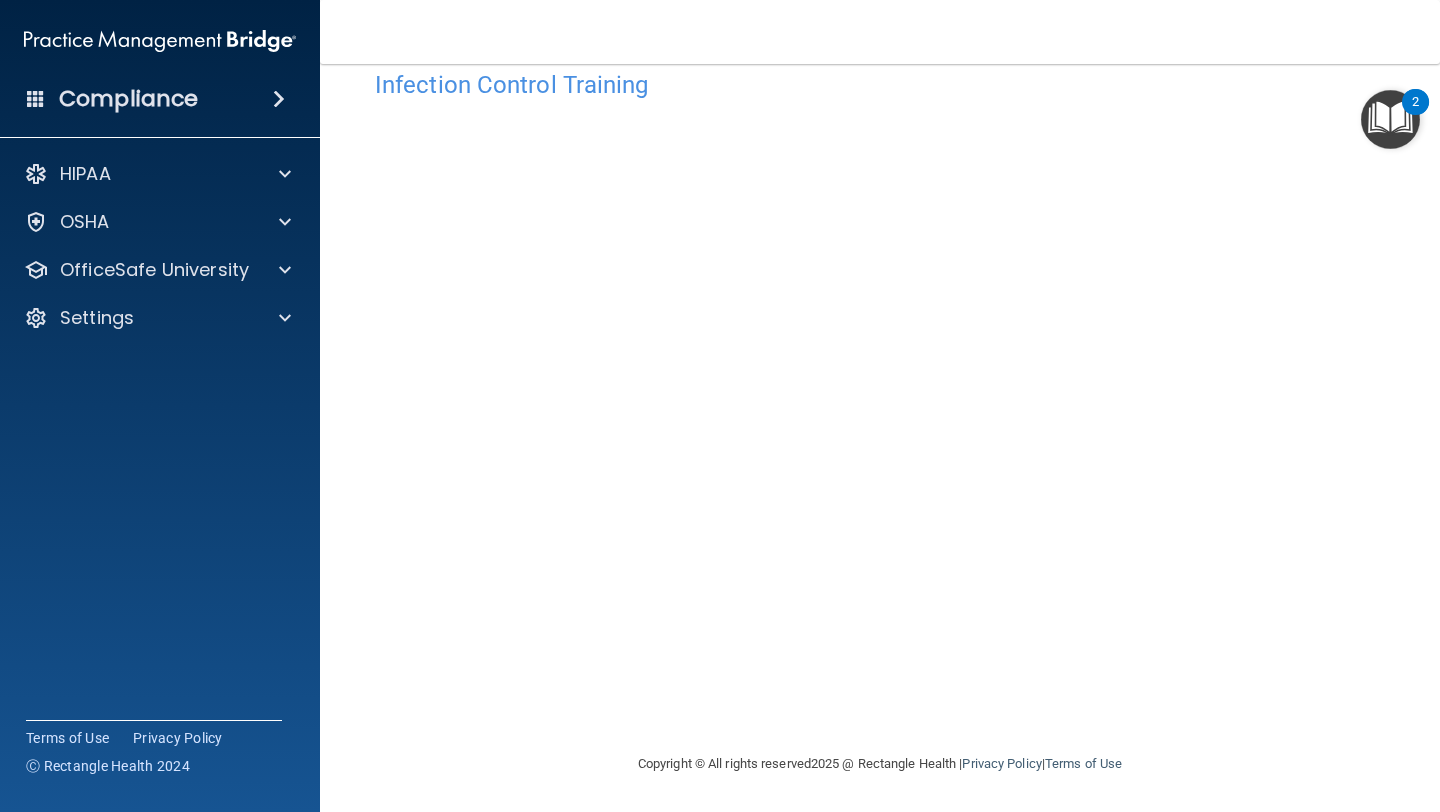 click at bounding box center [36, 98] 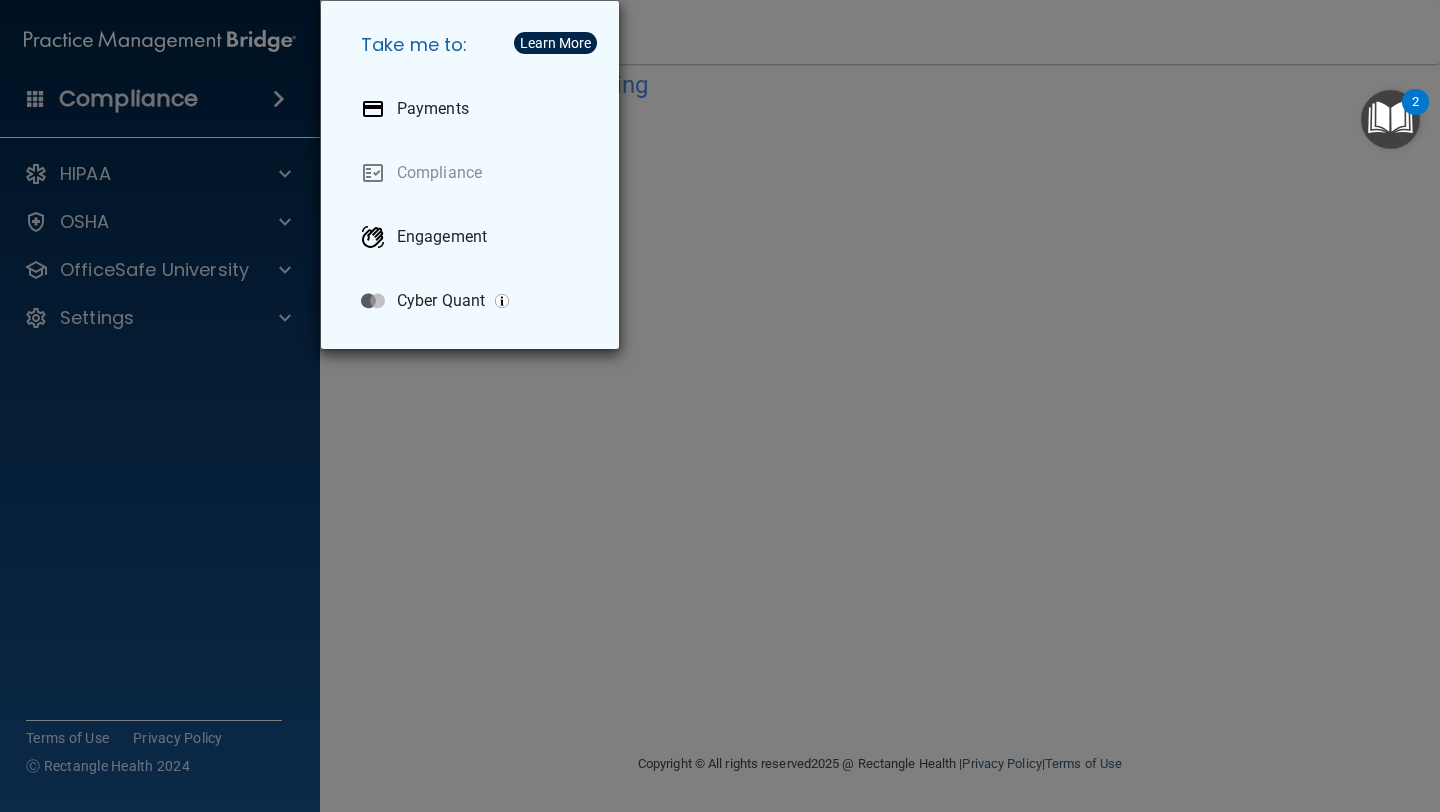 click on "Take me to:             Payments                   Compliance                     Engagement                     Cyber Quant" at bounding box center (720, 406) 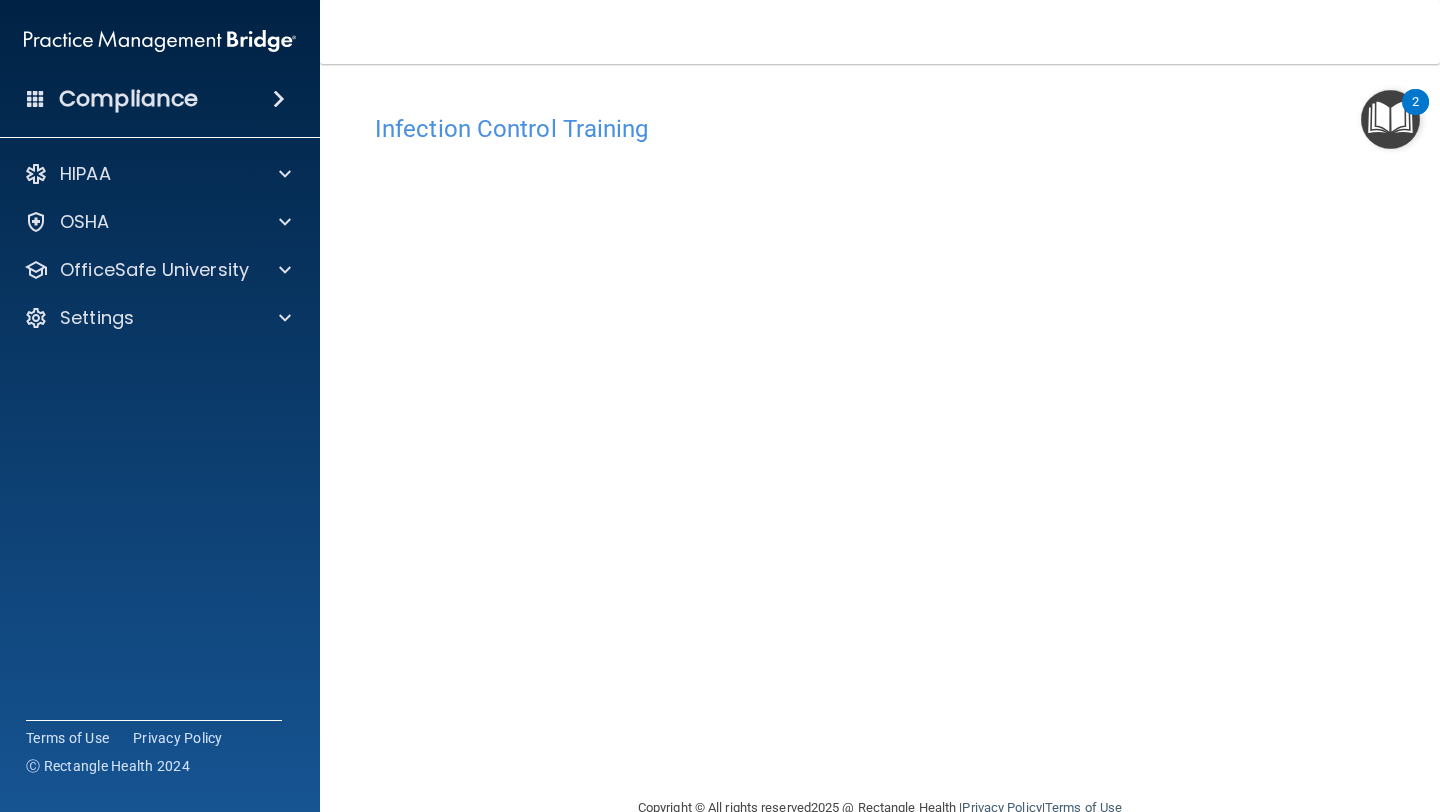 scroll, scrollTop: 44, scrollLeft: 0, axis: vertical 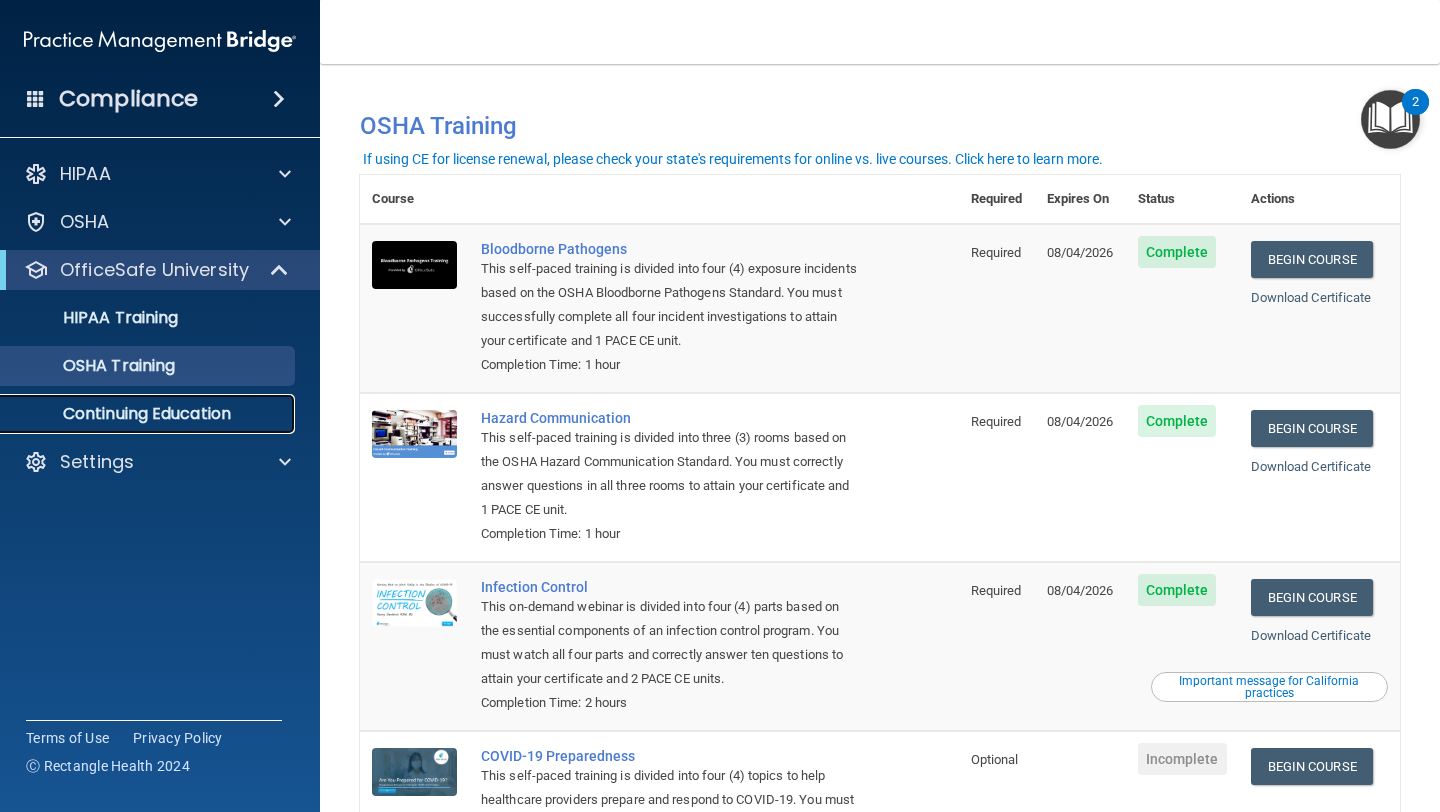 click on "Continuing Education" at bounding box center [149, 414] 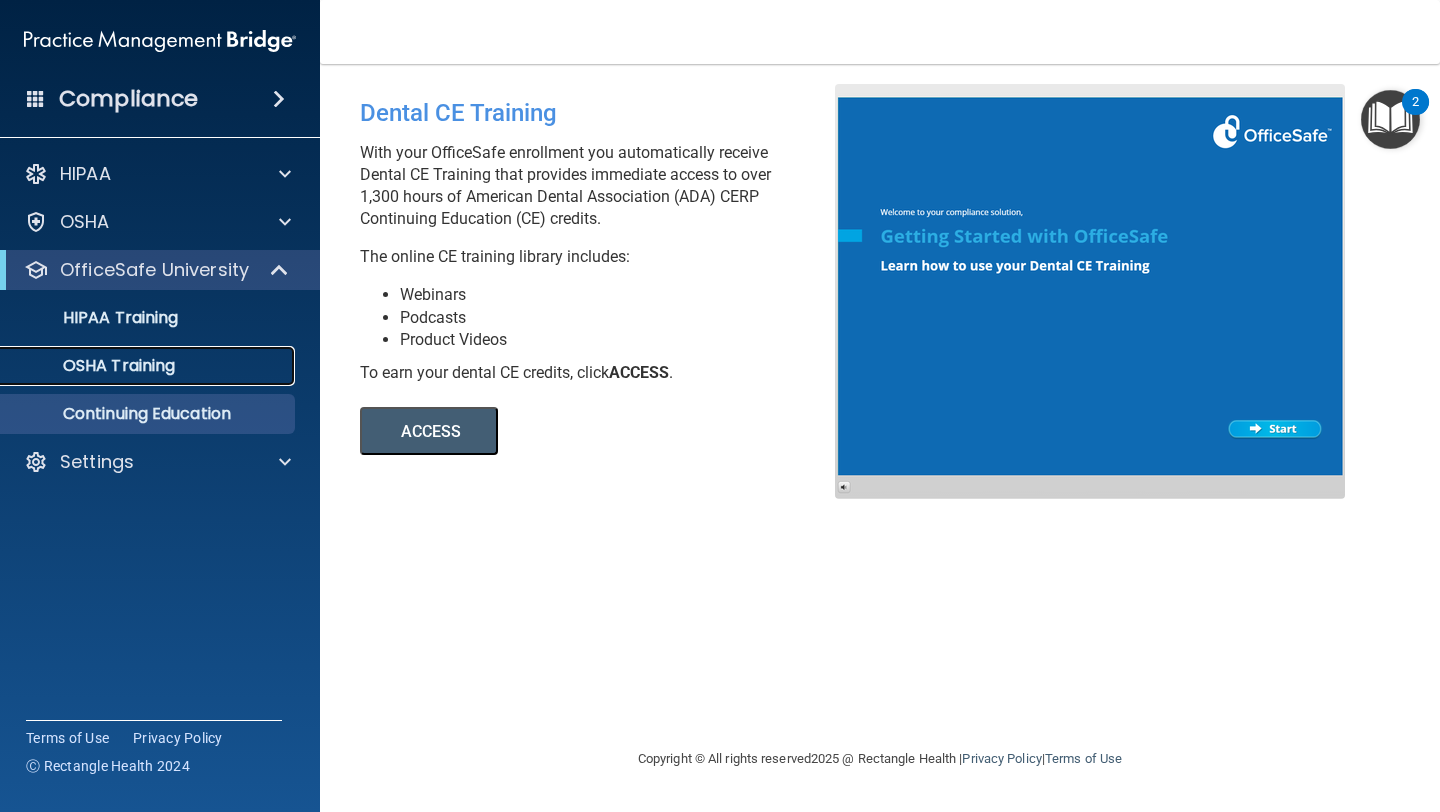 click on "OSHA Training" at bounding box center (94, 366) 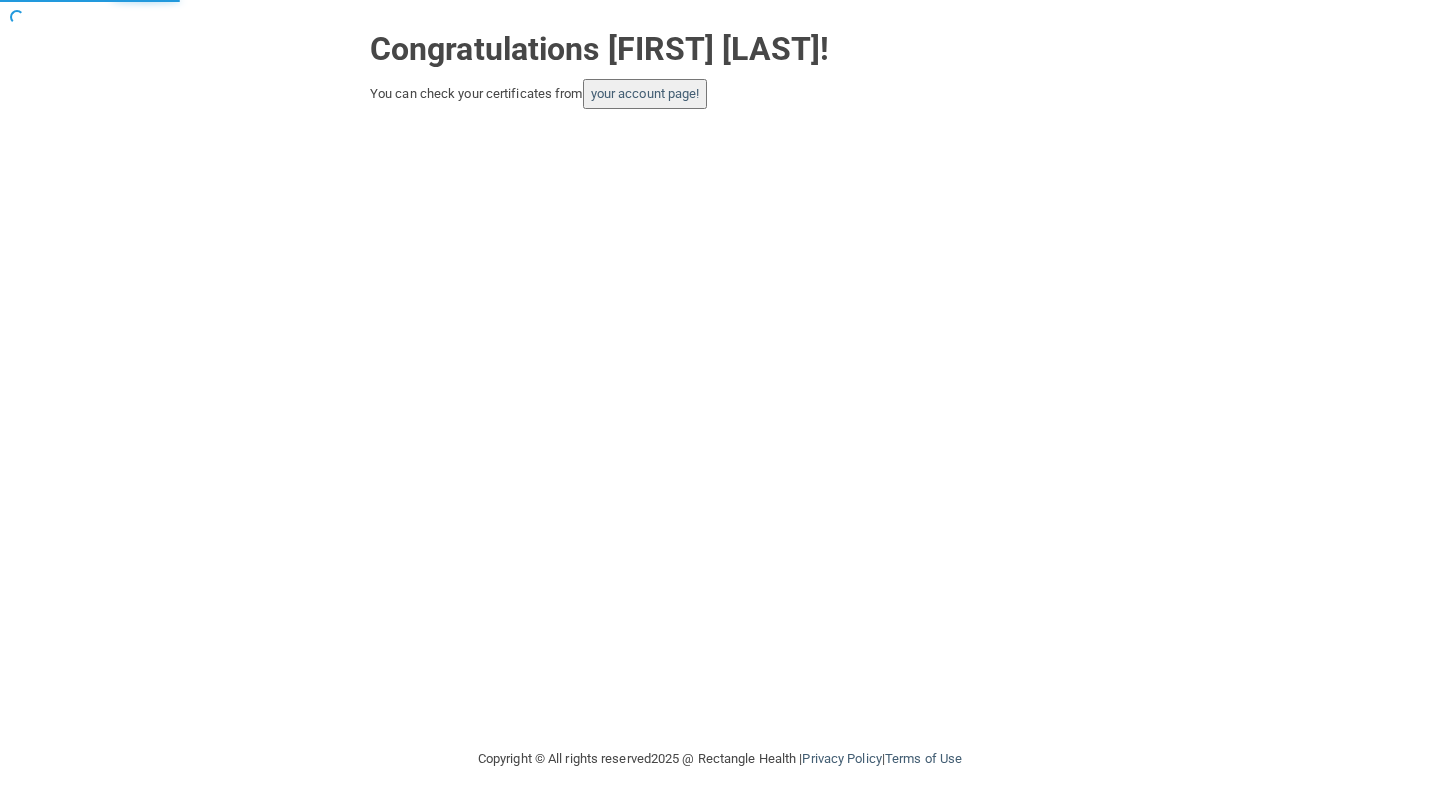 scroll, scrollTop: 0, scrollLeft: 0, axis: both 